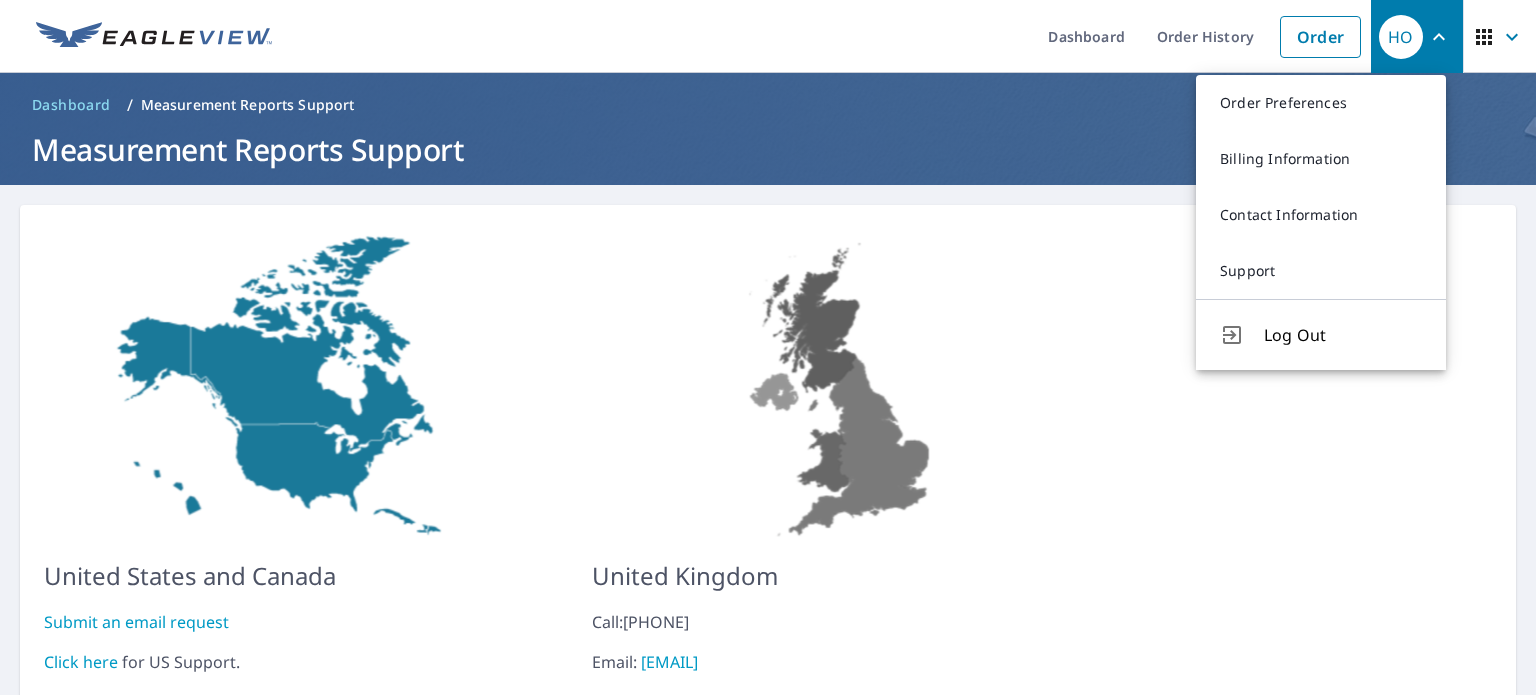 scroll, scrollTop: 0, scrollLeft: 0, axis: both 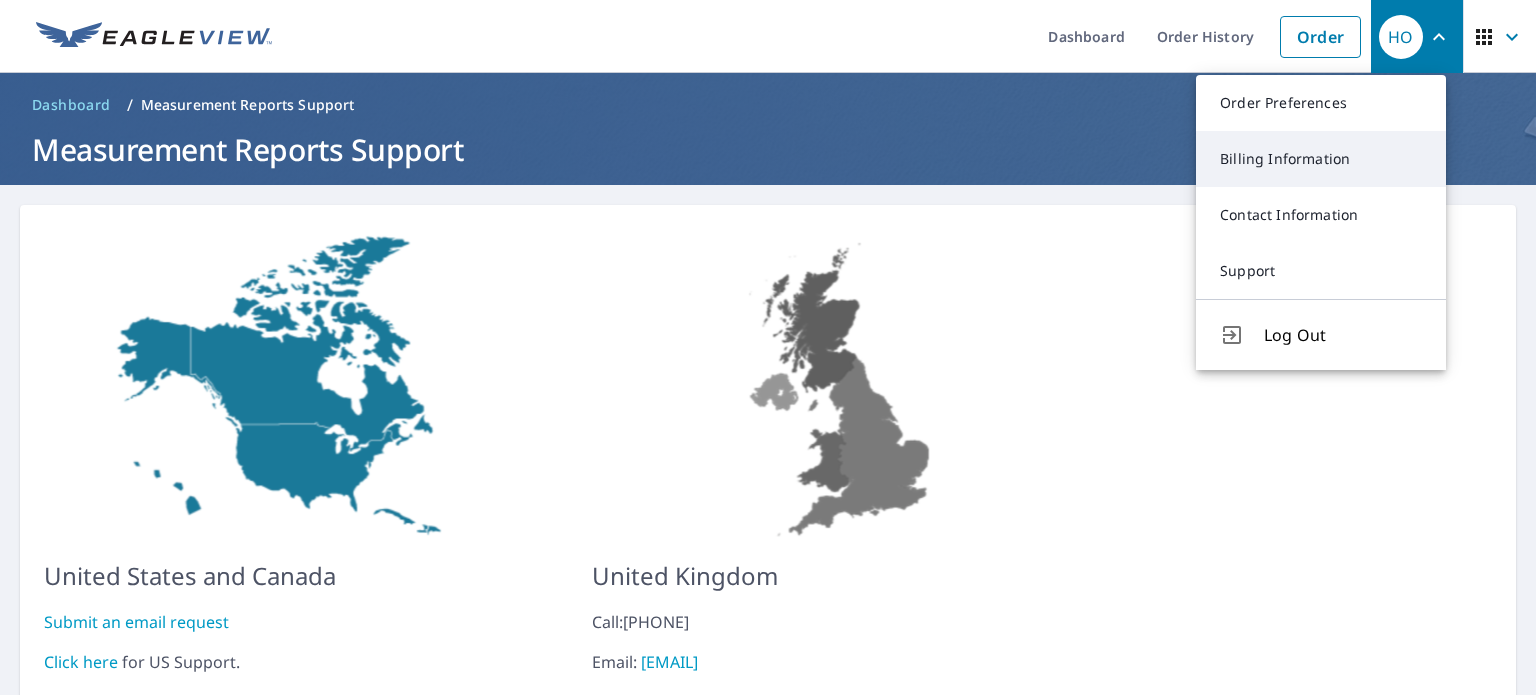 click on "Billing Information" at bounding box center (1321, 159) 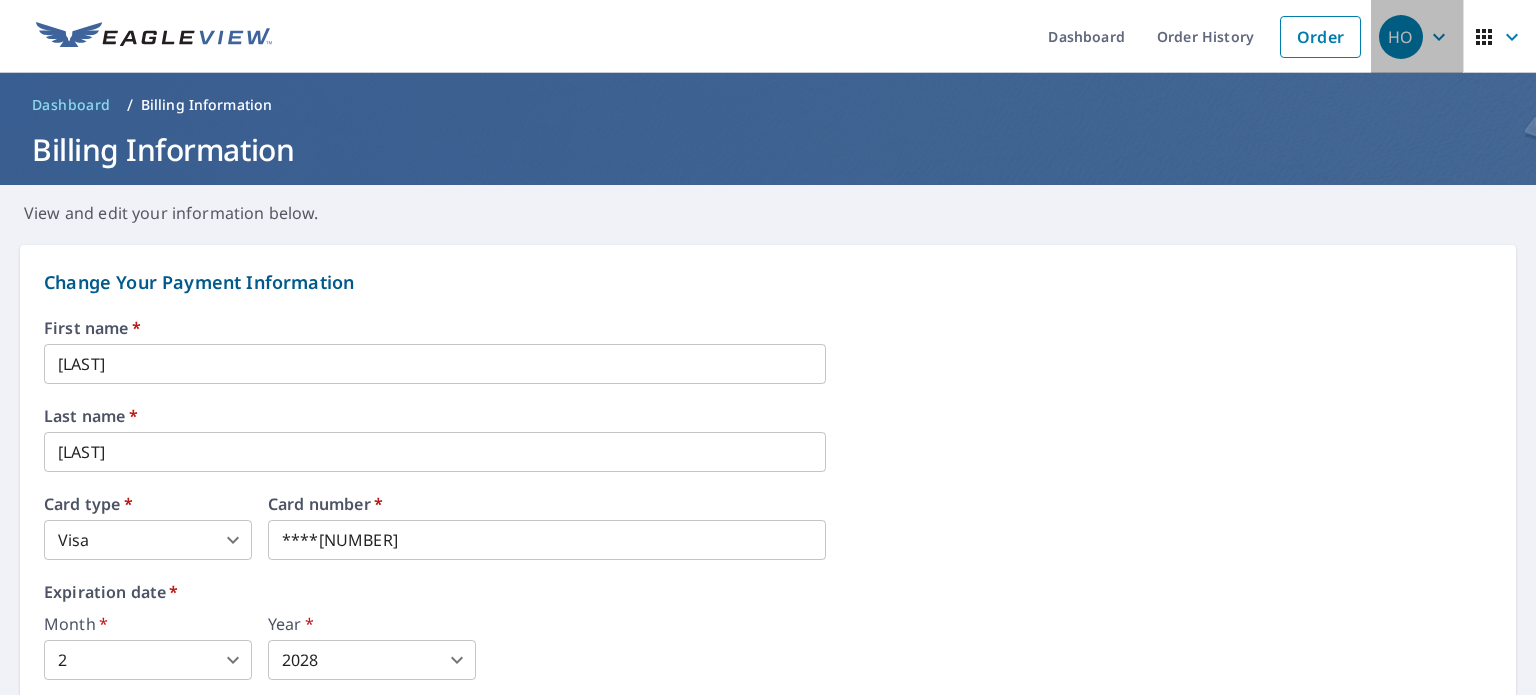 click on "HO" at bounding box center [1401, 37] 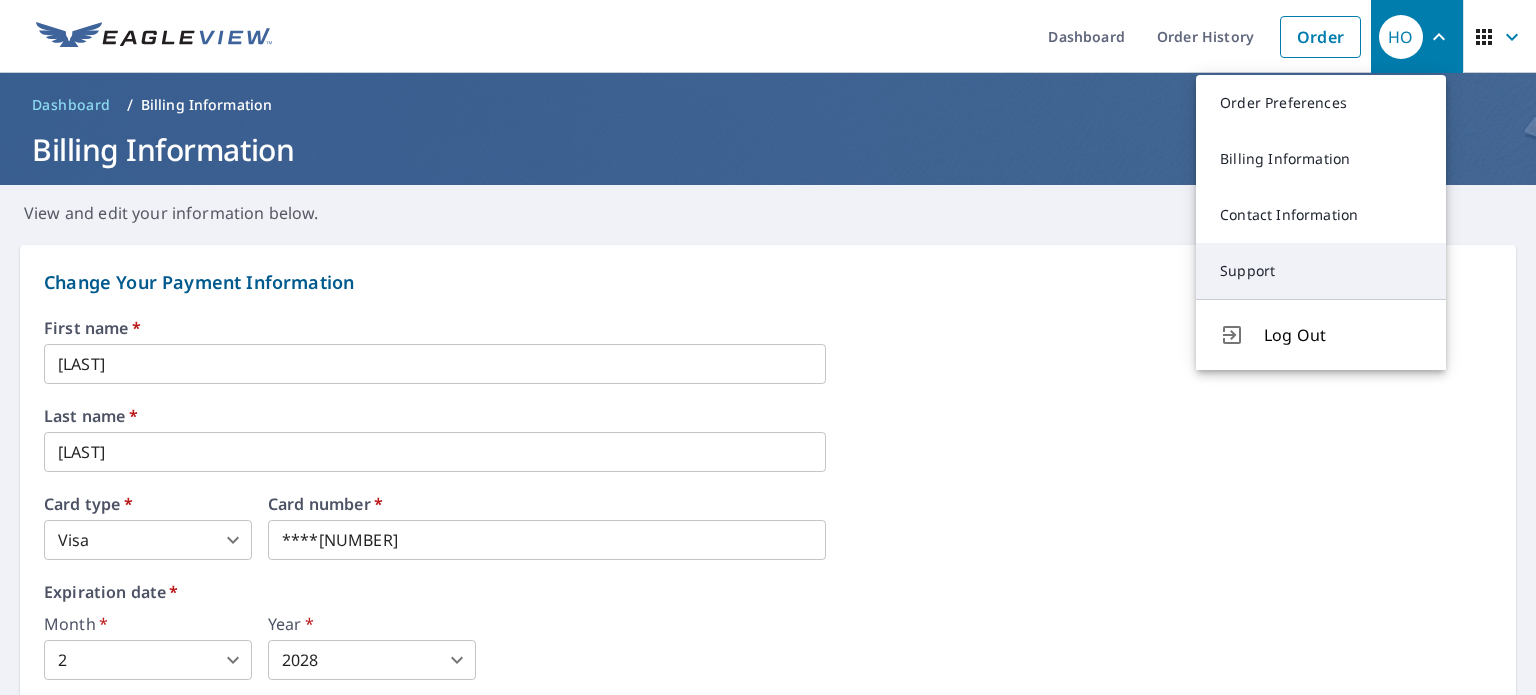 click on "Support" at bounding box center [1321, 271] 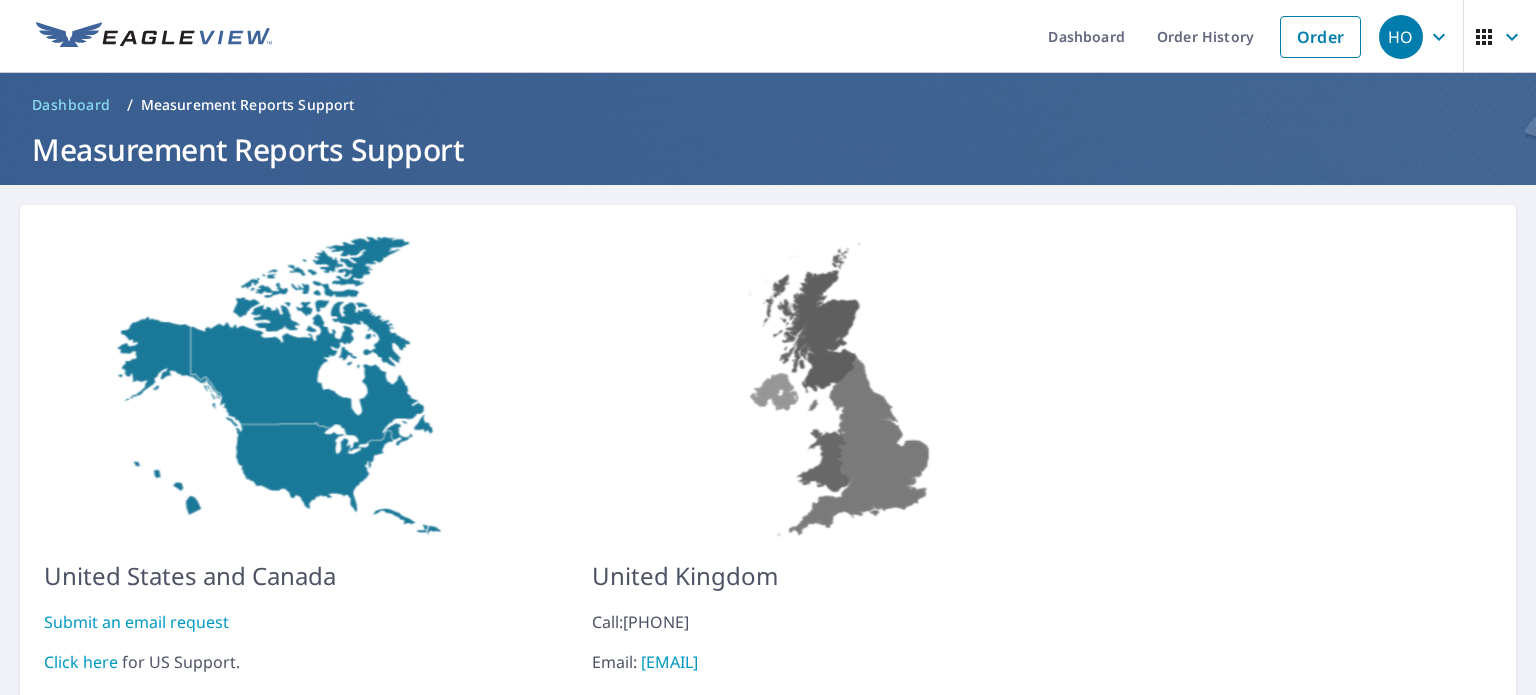 click on "HO" at bounding box center (1401, 37) 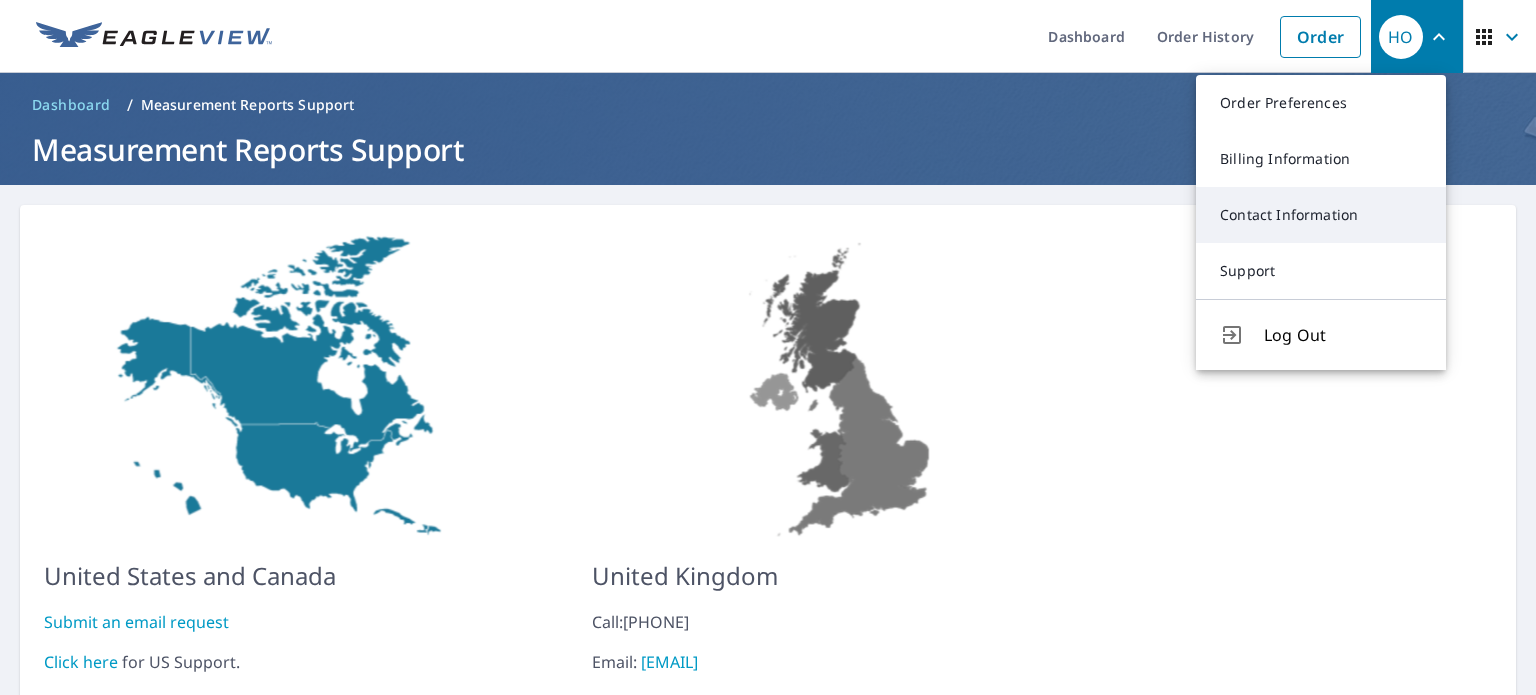 click on "Contact Information" at bounding box center [1321, 215] 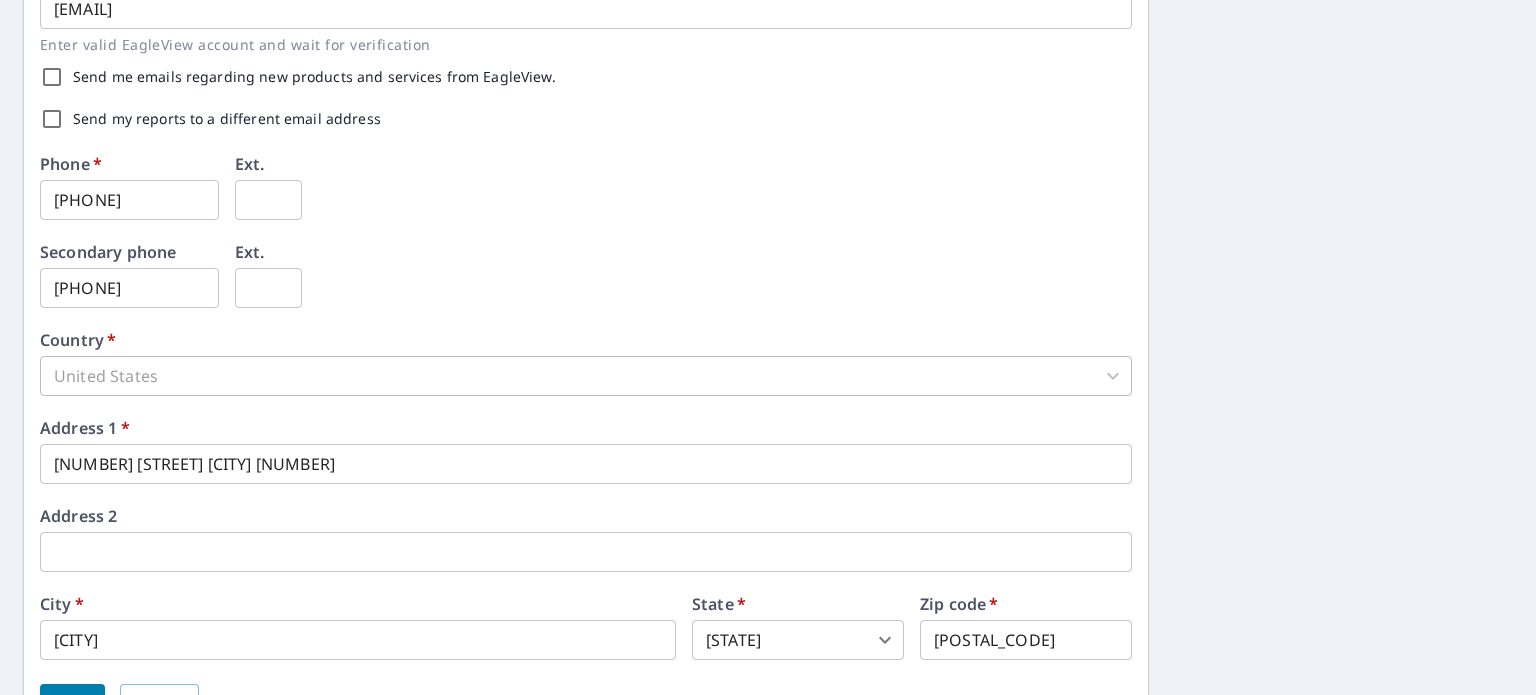 scroll, scrollTop: 0, scrollLeft: 0, axis: both 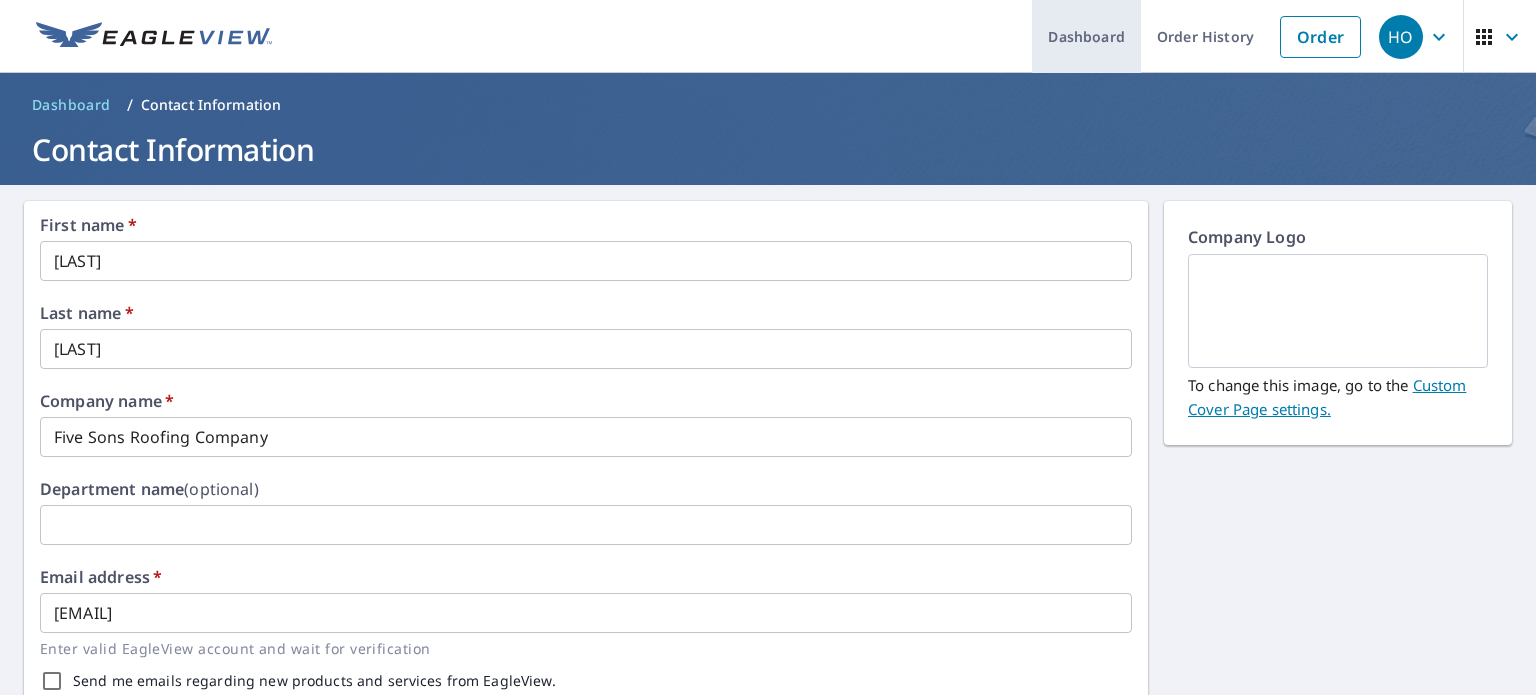 click on "Dashboard" at bounding box center (1086, 36) 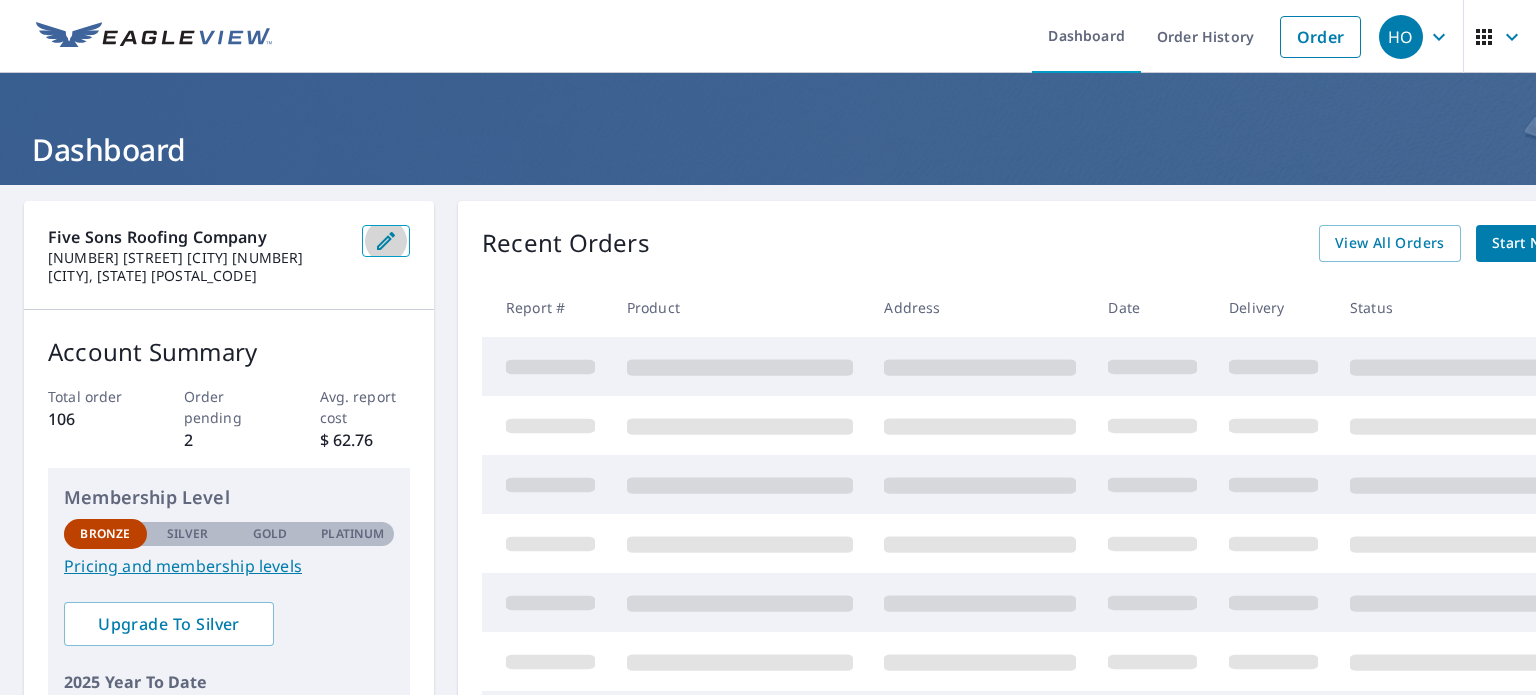 click 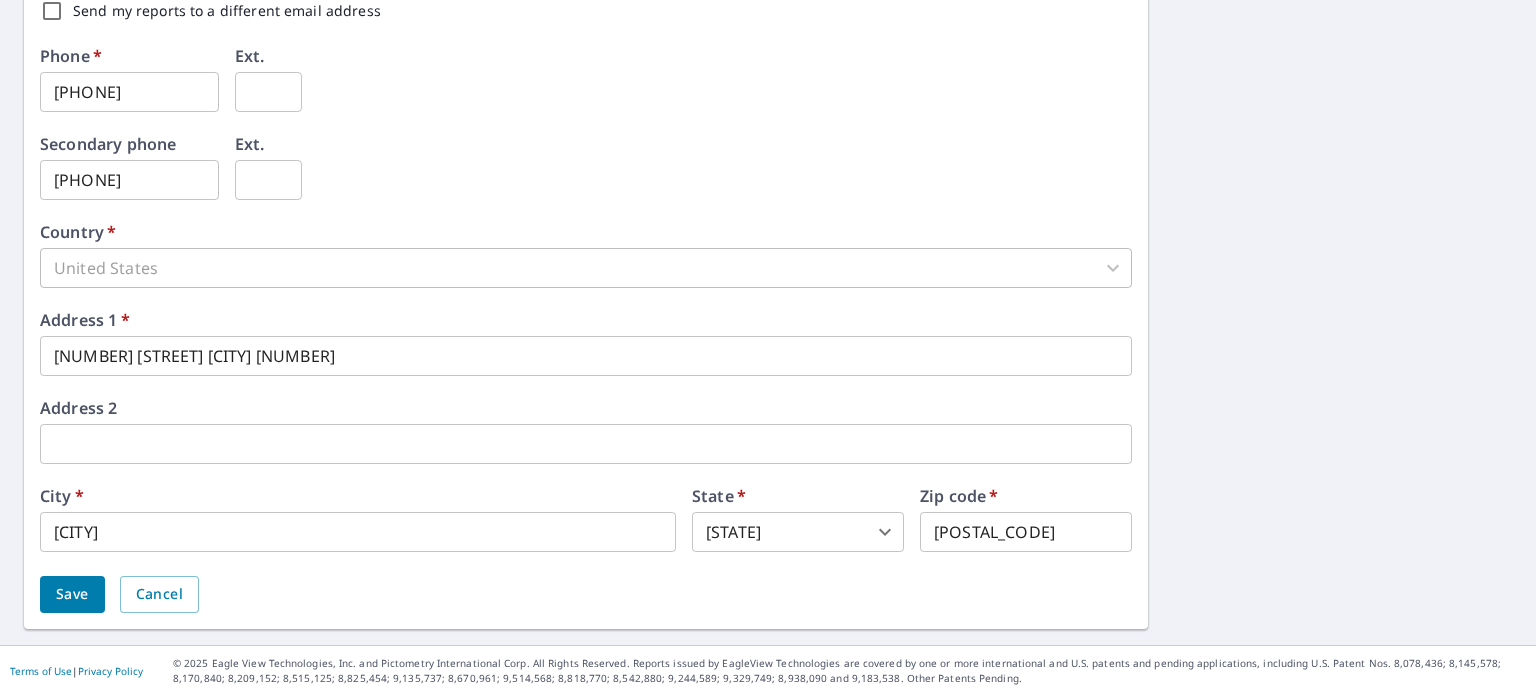 scroll, scrollTop: 0, scrollLeft: 0, axis: both 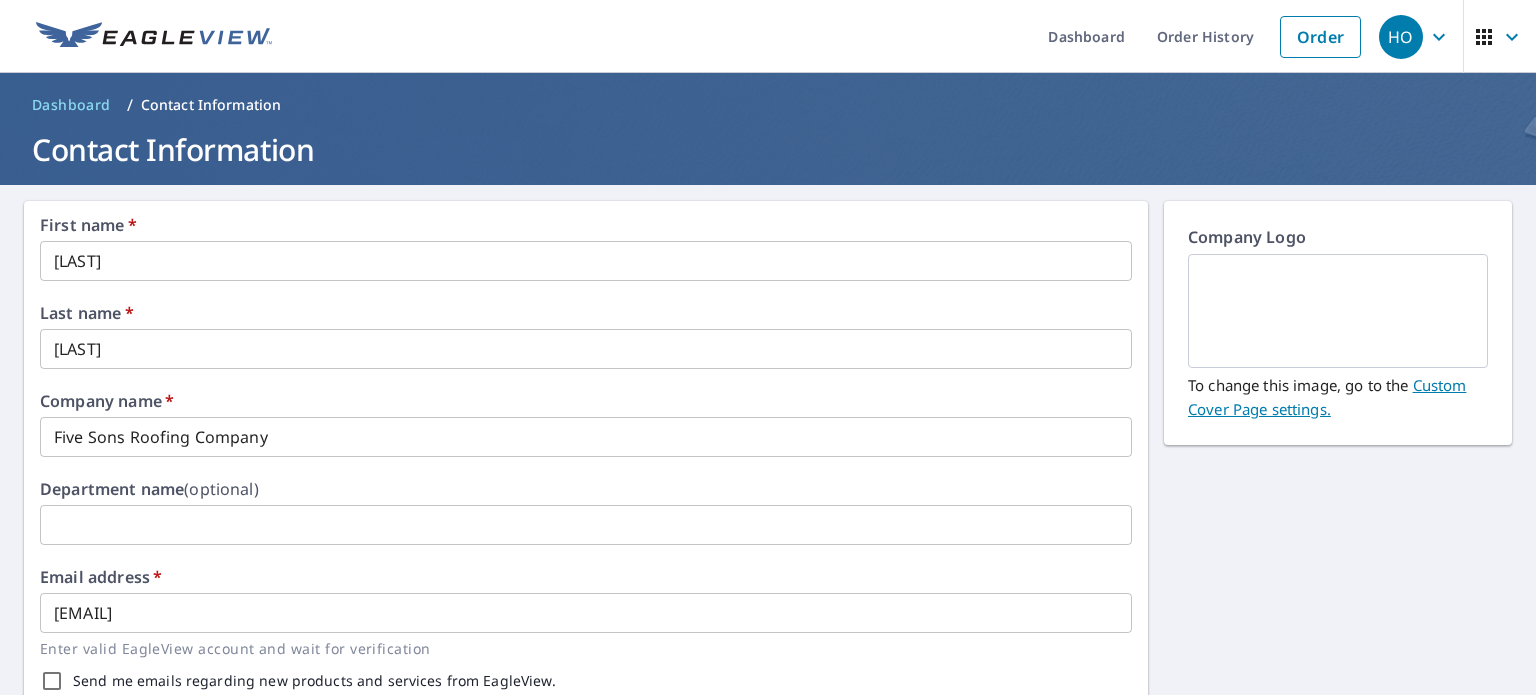 click at bounding box center [154, 37] 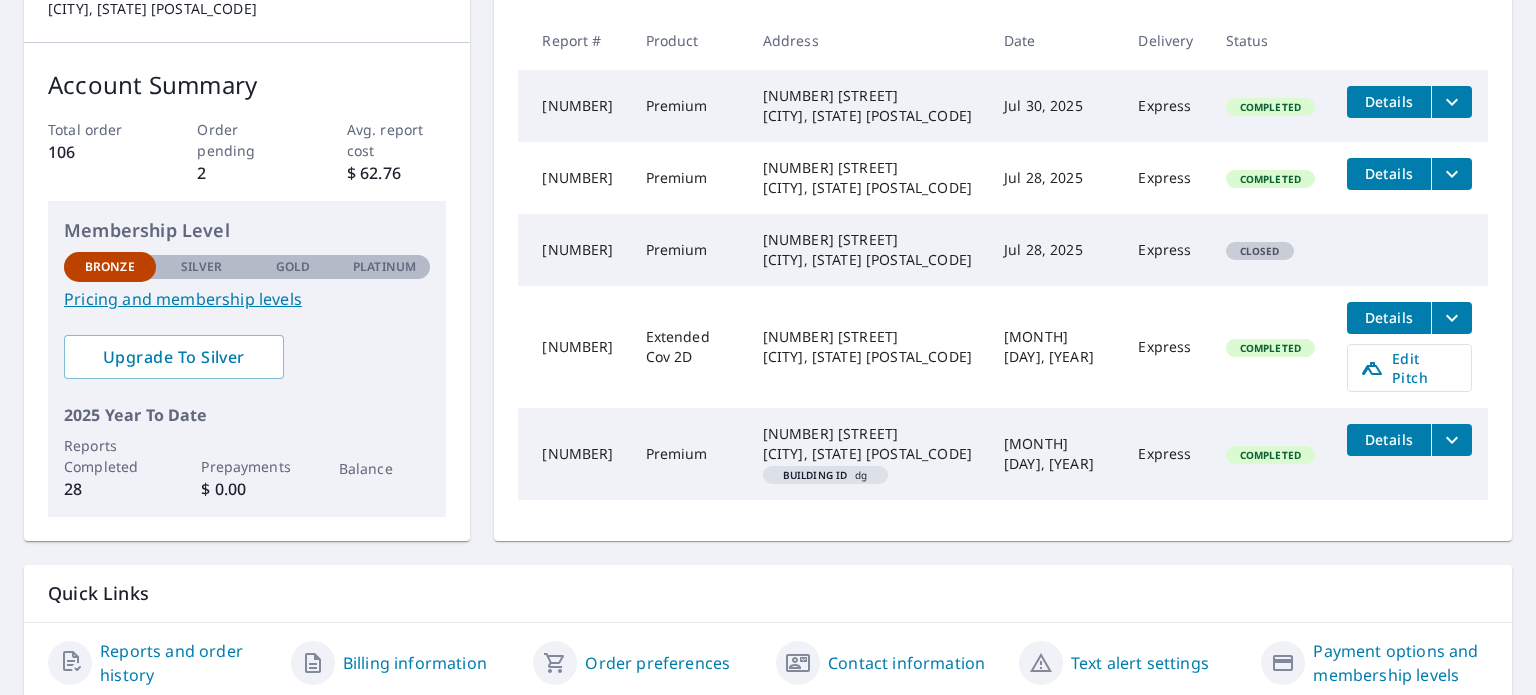 scroll, scrollTop: 340, scrollLeft: 0, axis: vertical 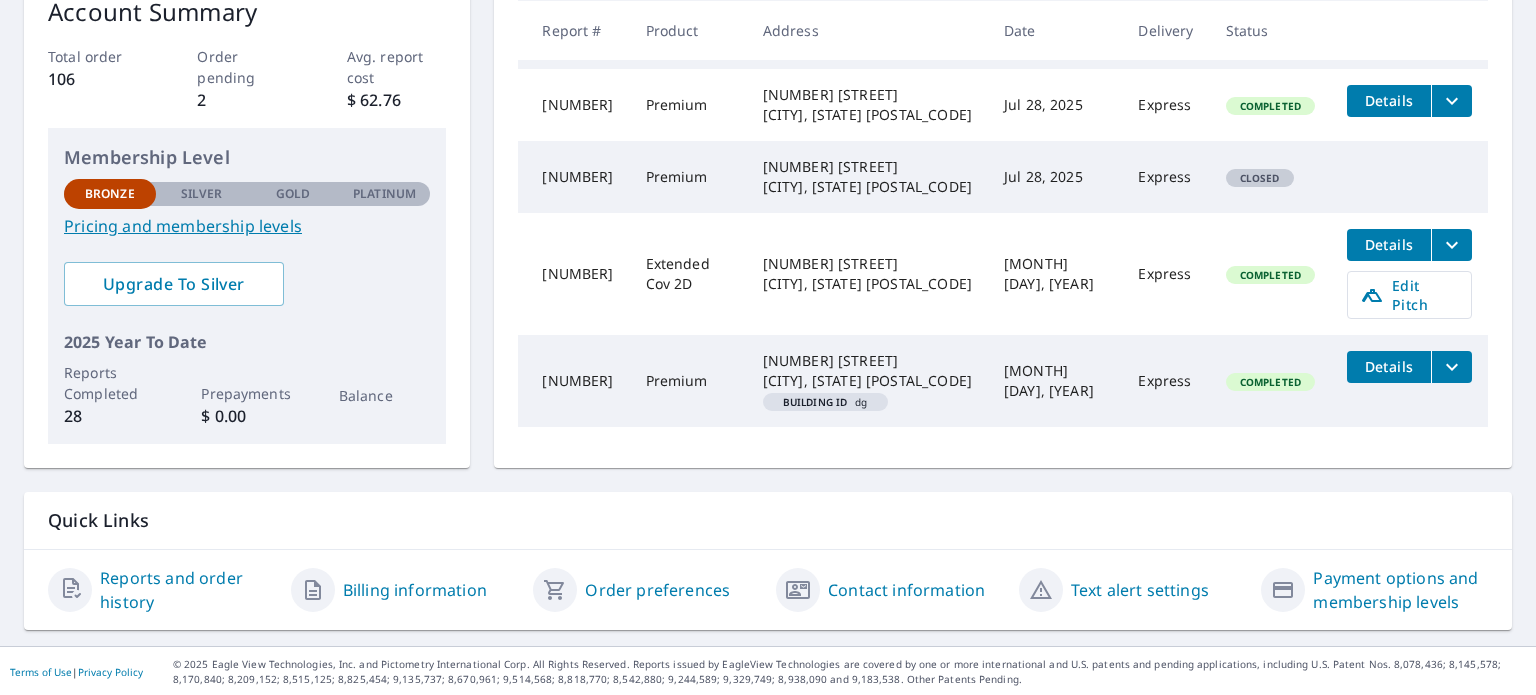 click on "Payment options and membership levels" at bounding box center (1400, 590) 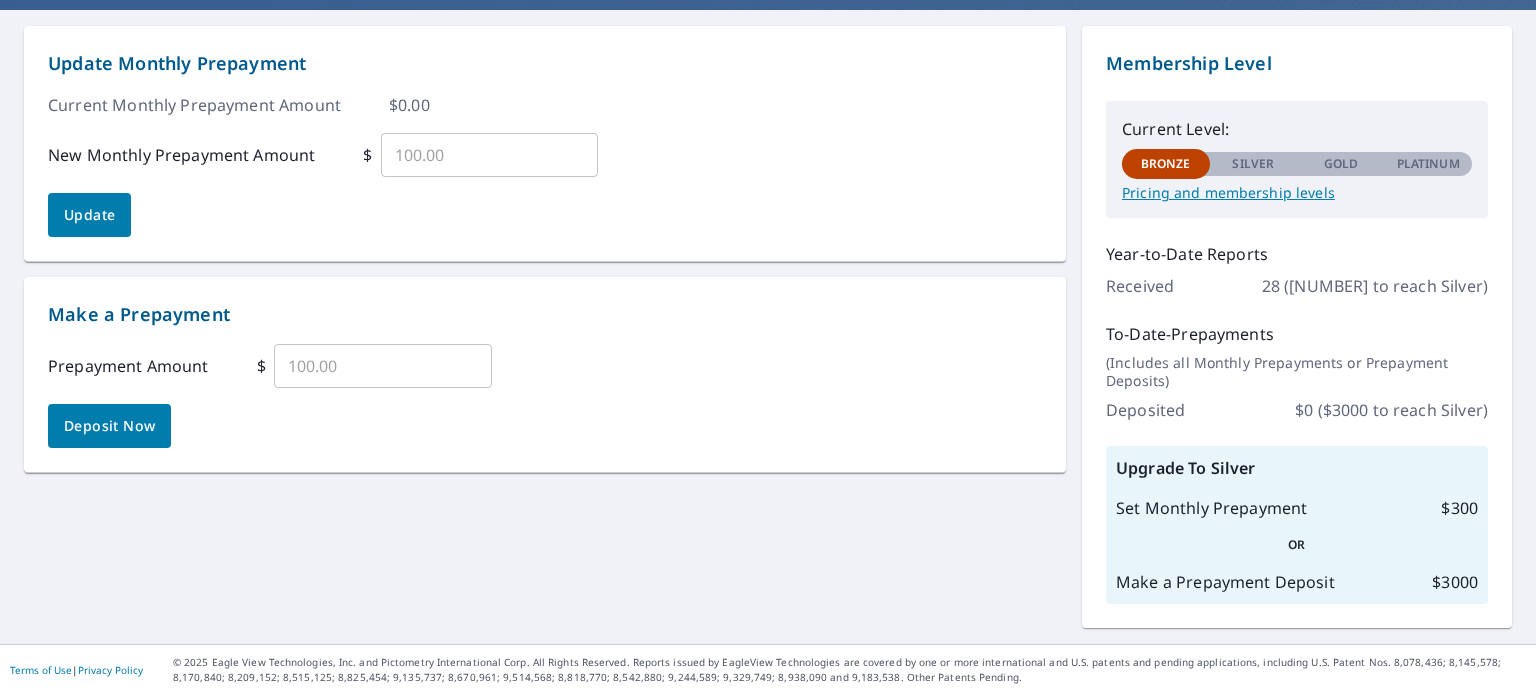 scroll, scrollTop: 174, scrollLeft: 0, axis: vertical 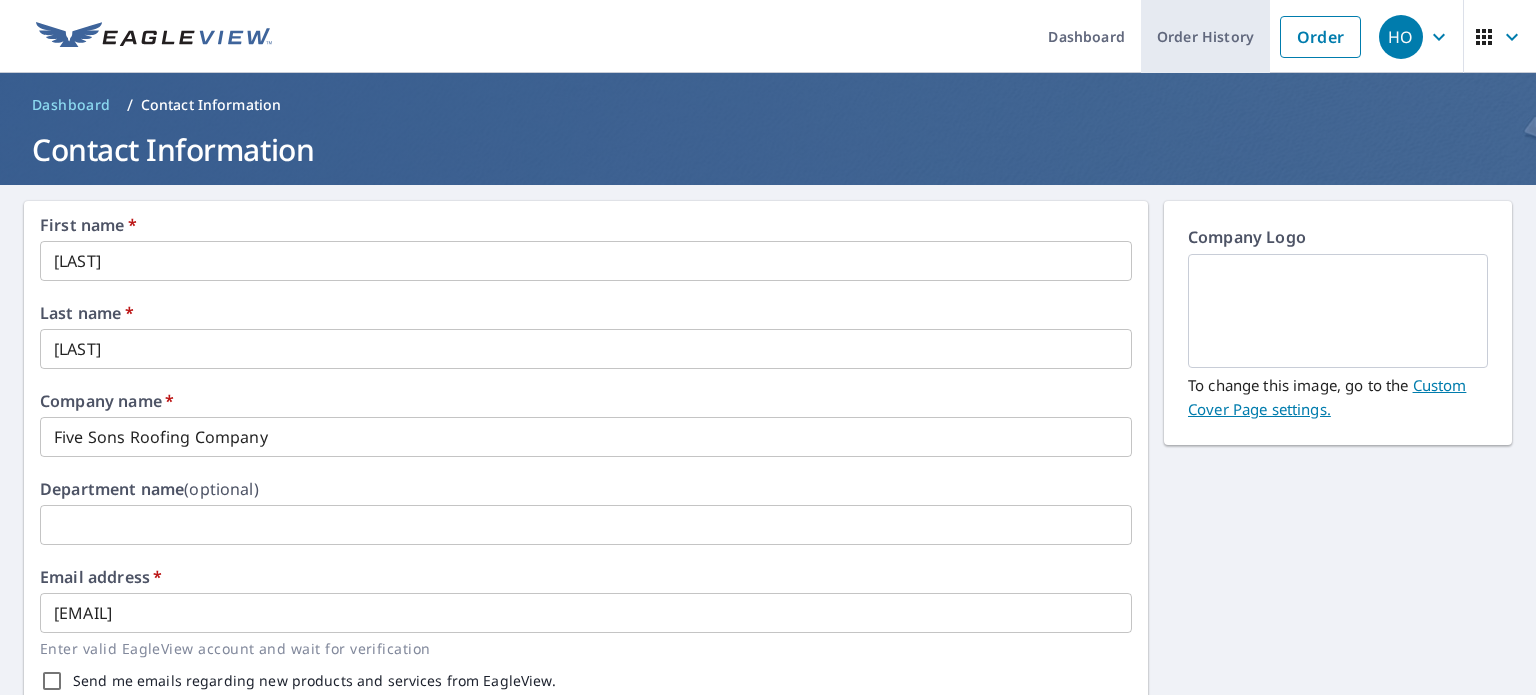 click on "Order History" at bounding box center (1205, 36) 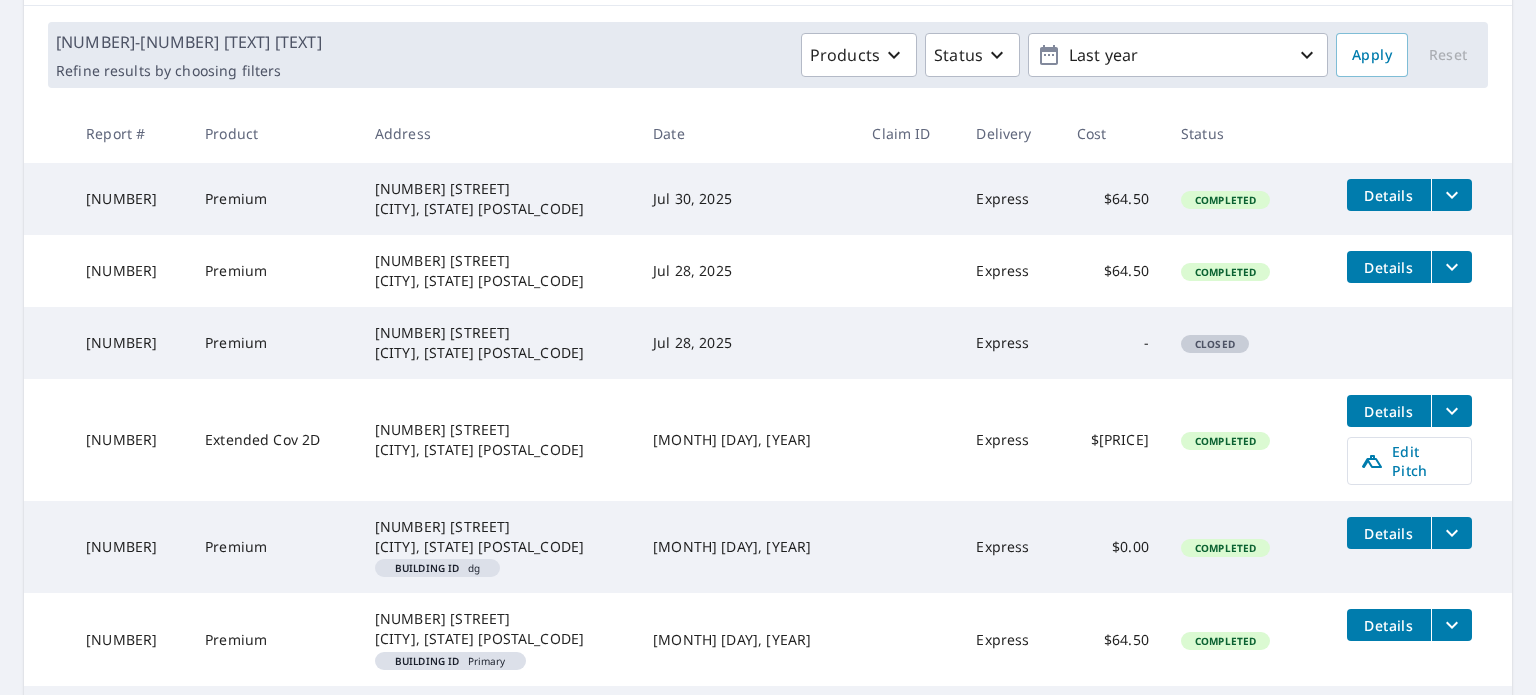 scroll, scrollTop: 285, scrollLeft: 0, axis: vertical 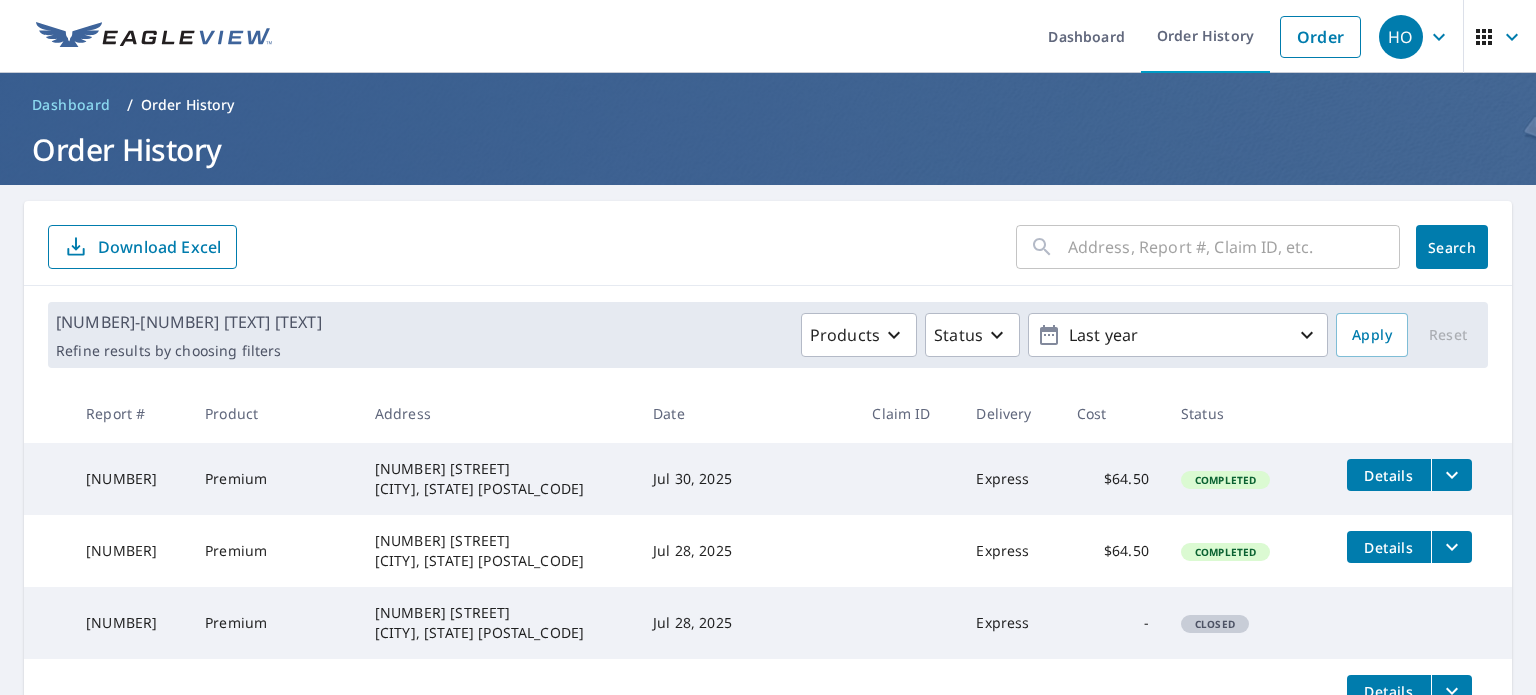 click at bounding box center (1234, 247) 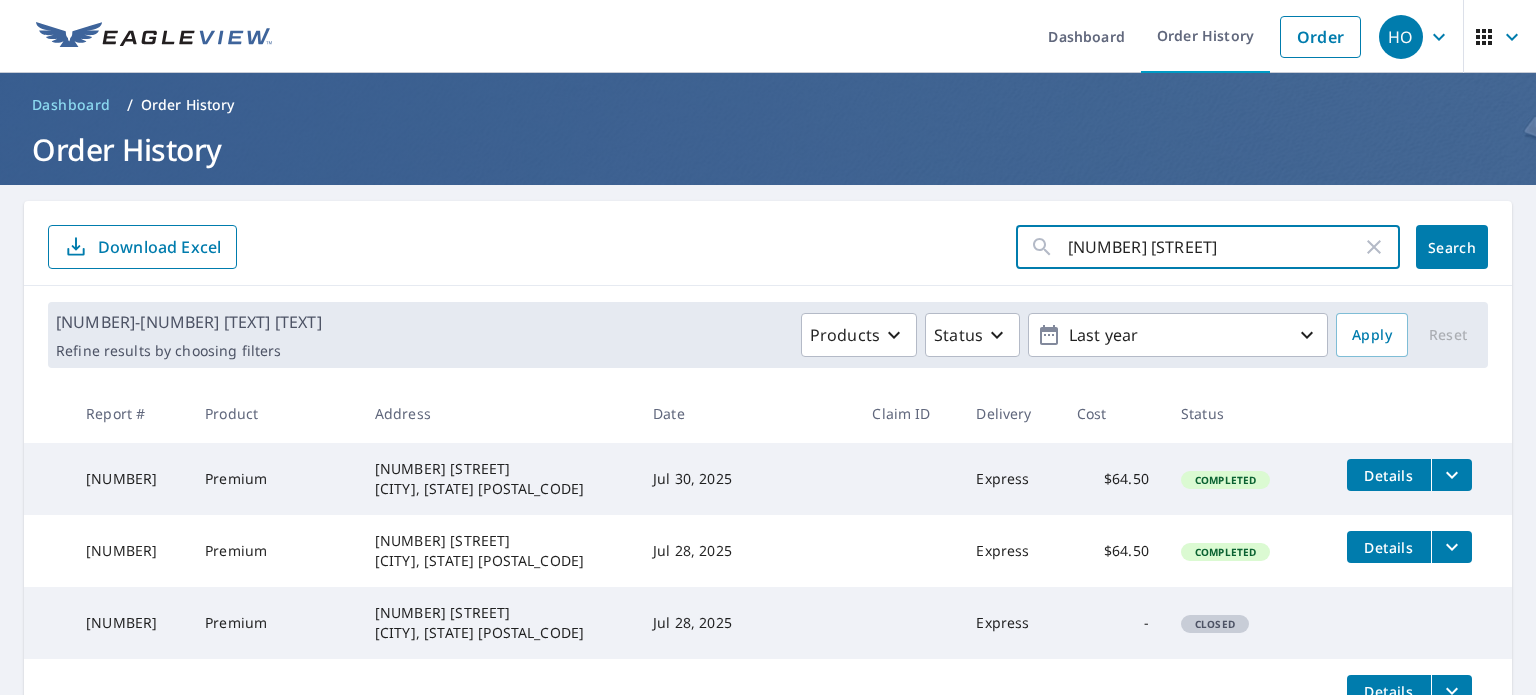 type on "[NUMBER] [STREET]" 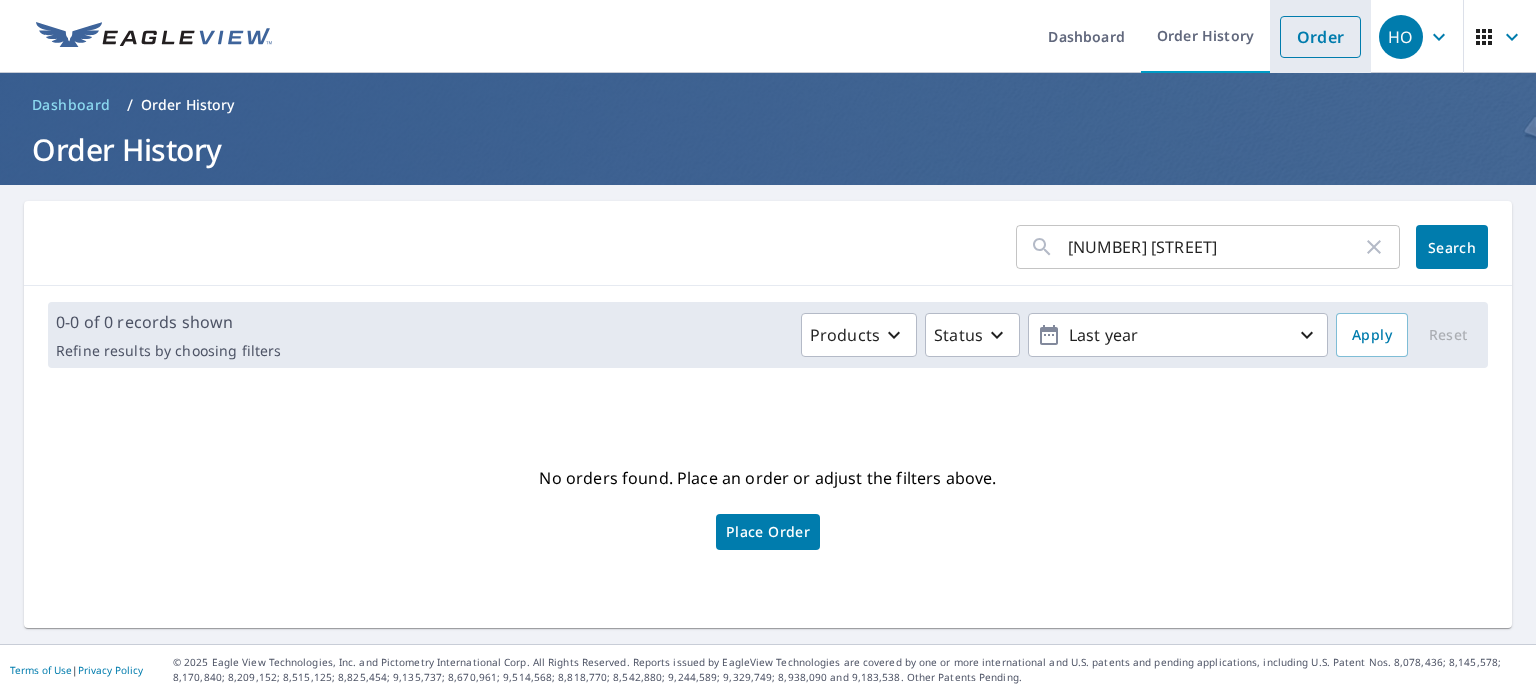 click on "Order" at bounding box center [1320, 37] 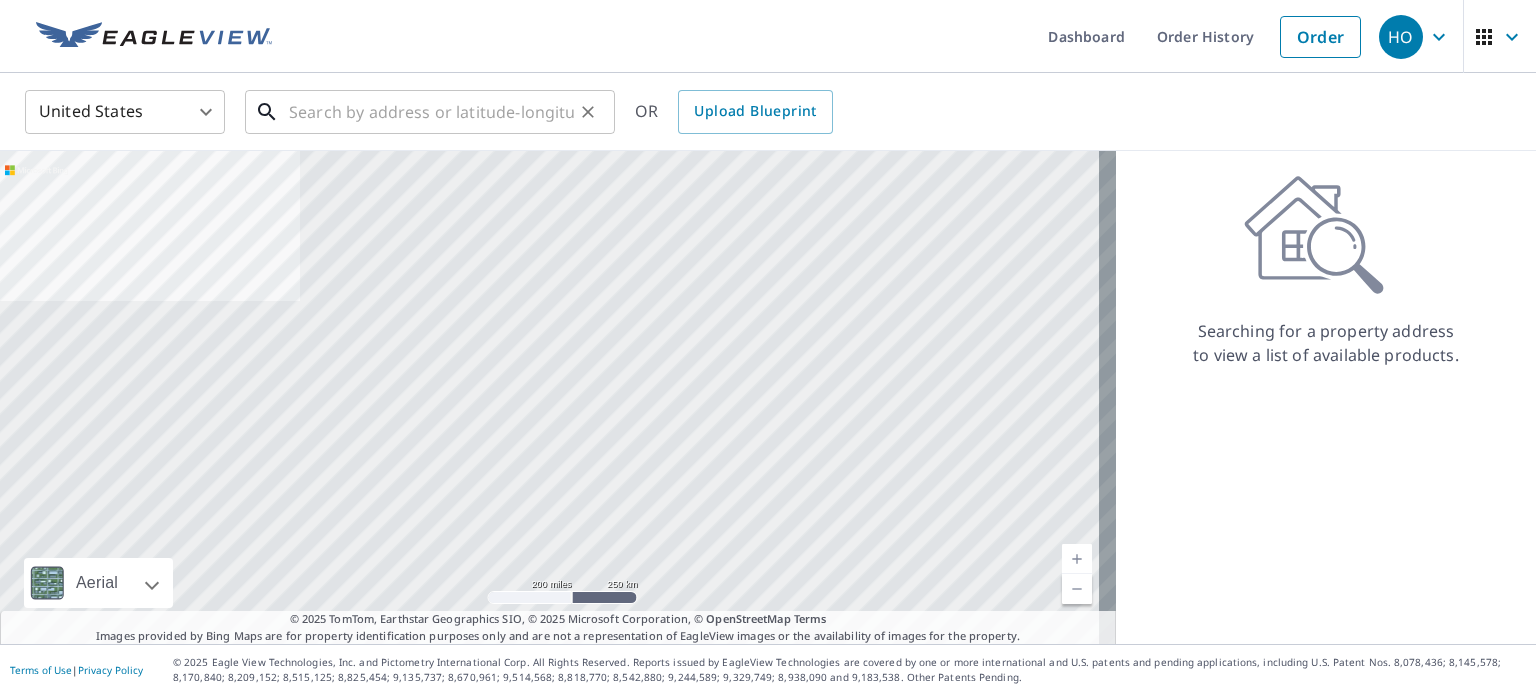 click at bounding box center [431, 112] 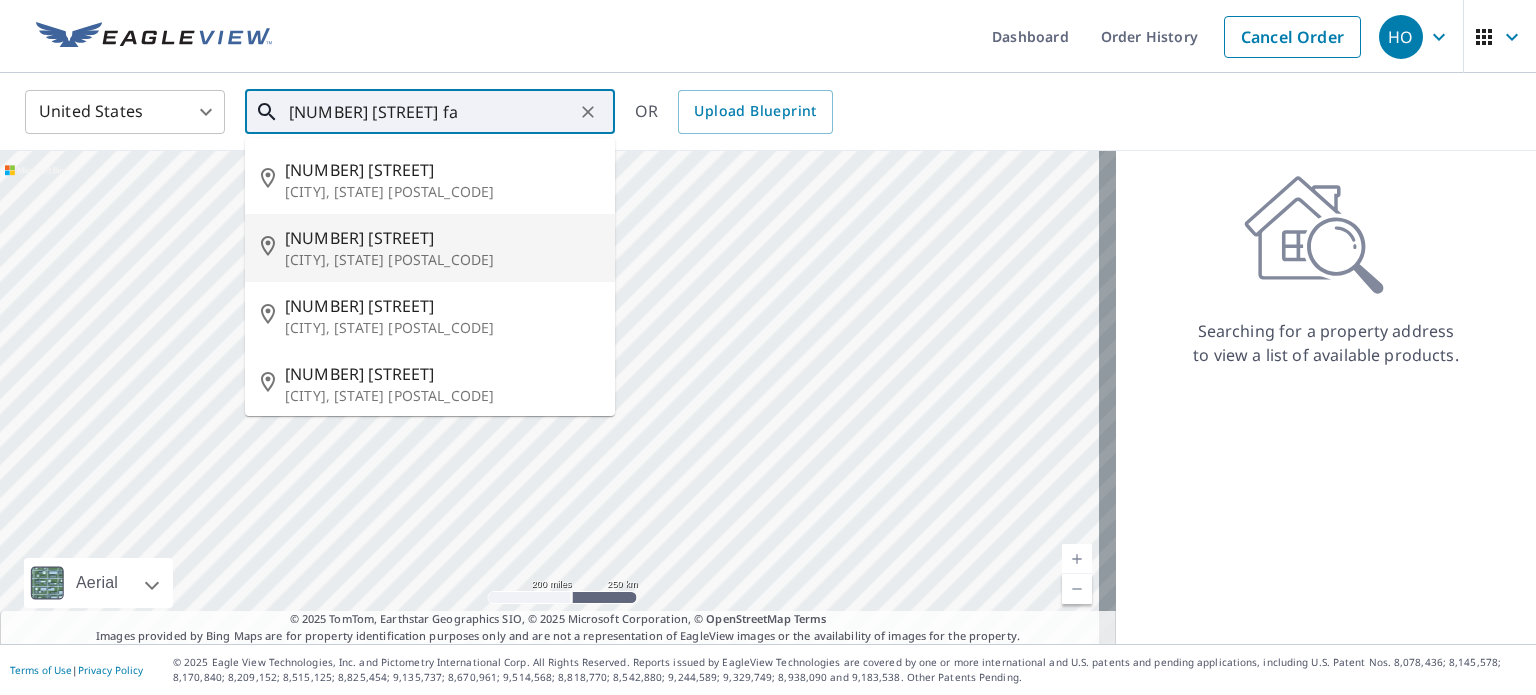 click on "[NUMBER] [STREET]" at bounding box center [442, 238] 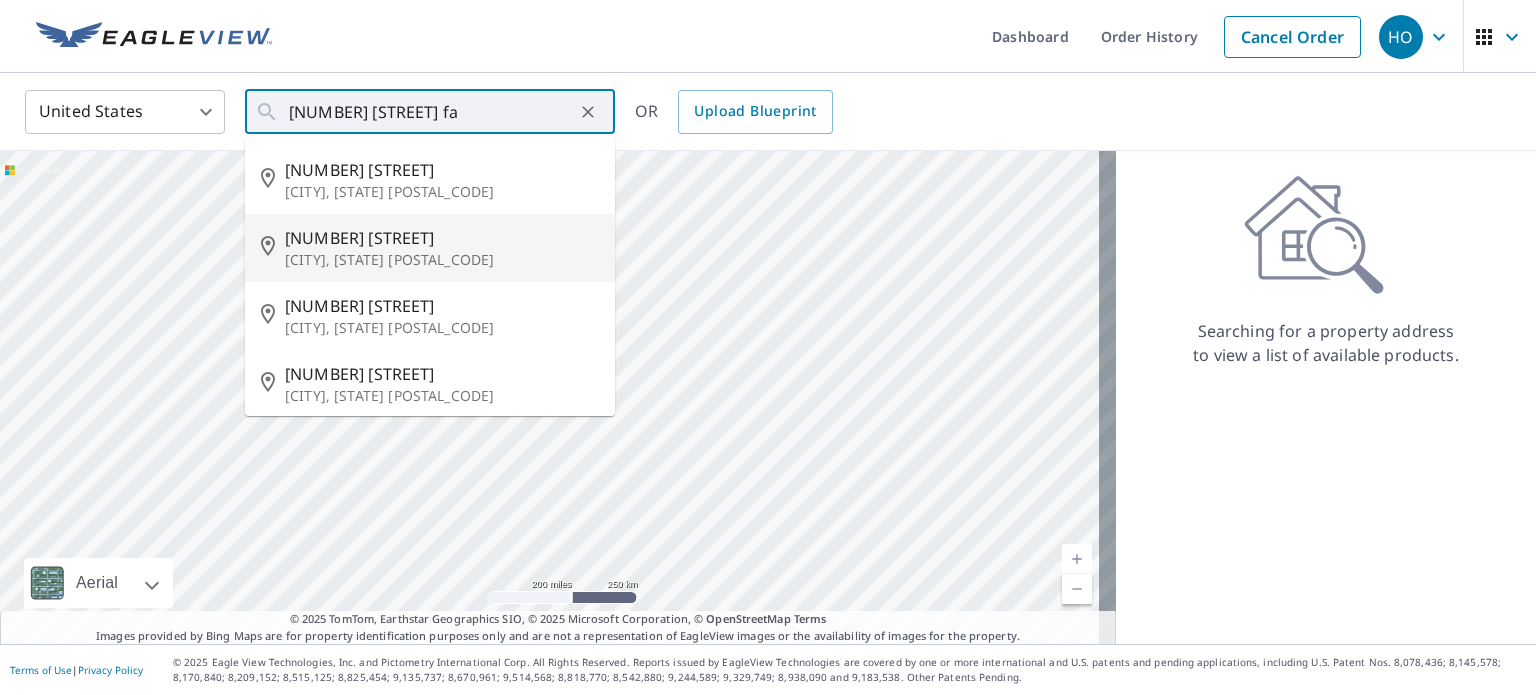 type on "[NUMBER] [STREET] [CITY], [STATE] [POSTAL_CODE]" 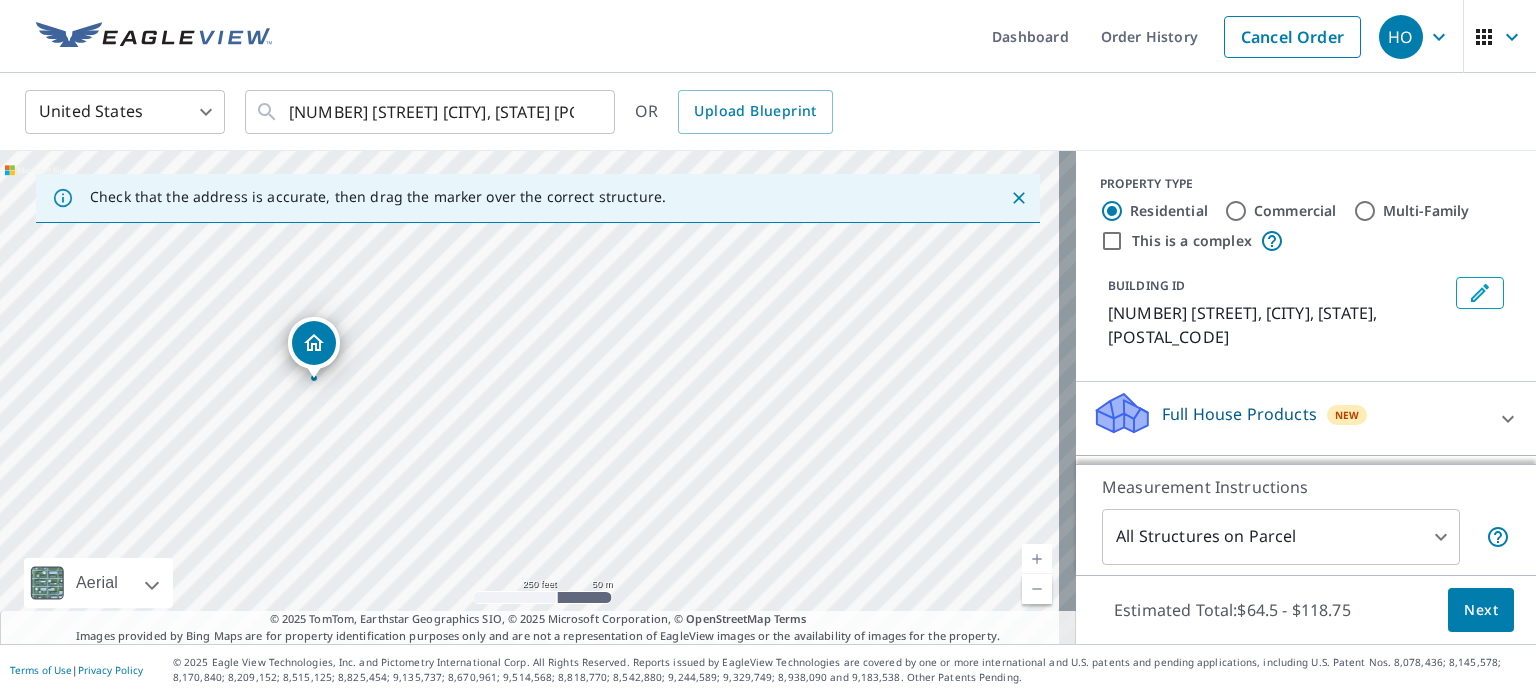 click at bounding box center (1037, 559) 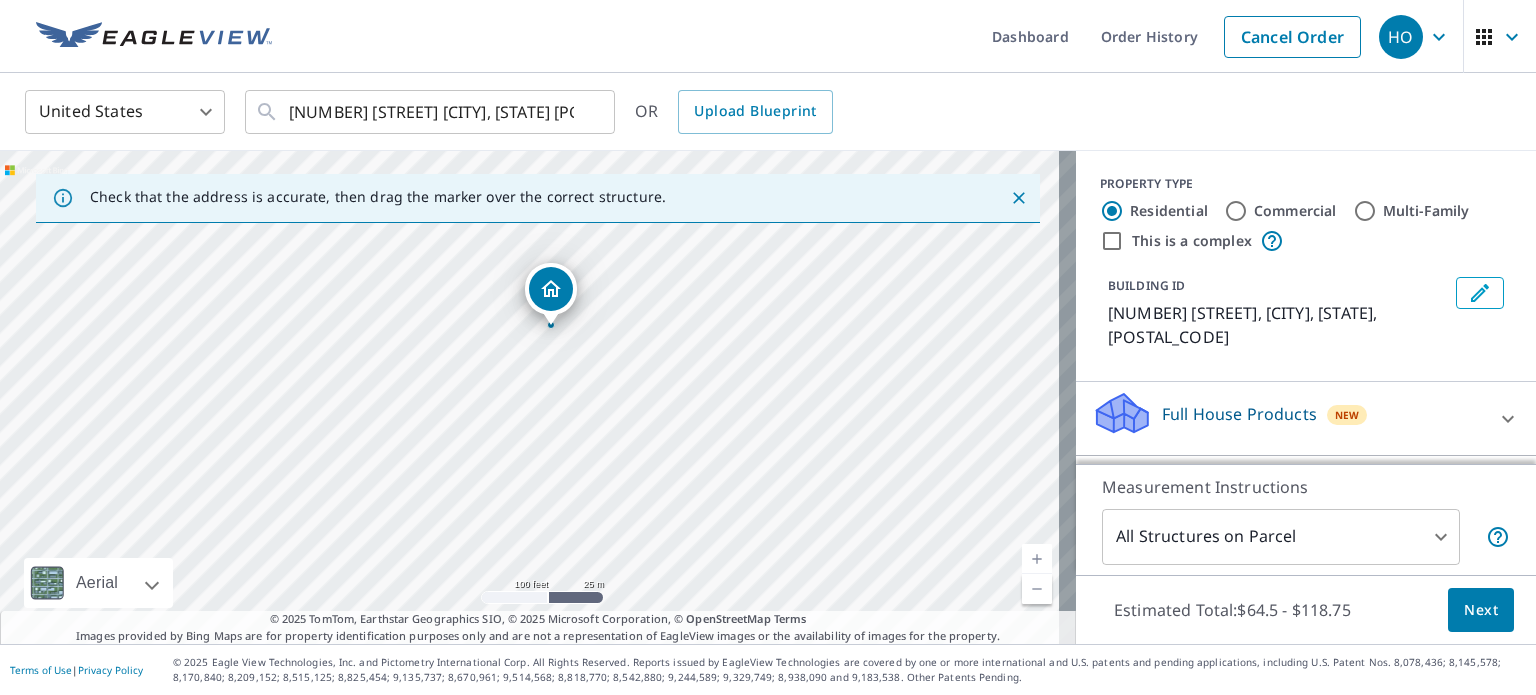 click at bounding box center [1037, 559] 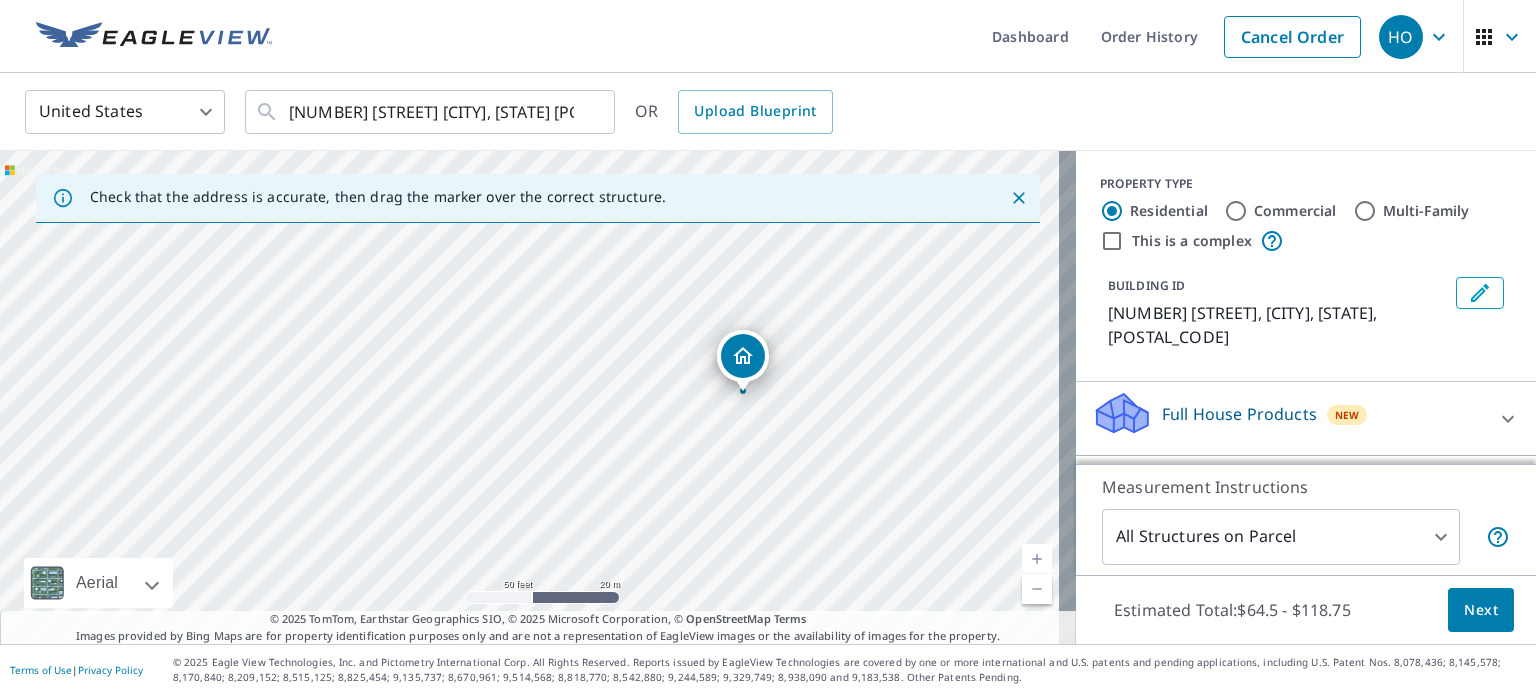 drag, startPoint x: 570, startPoint y: 232, endPoint x: 740, endPoint y: 367, distance: 217.08293 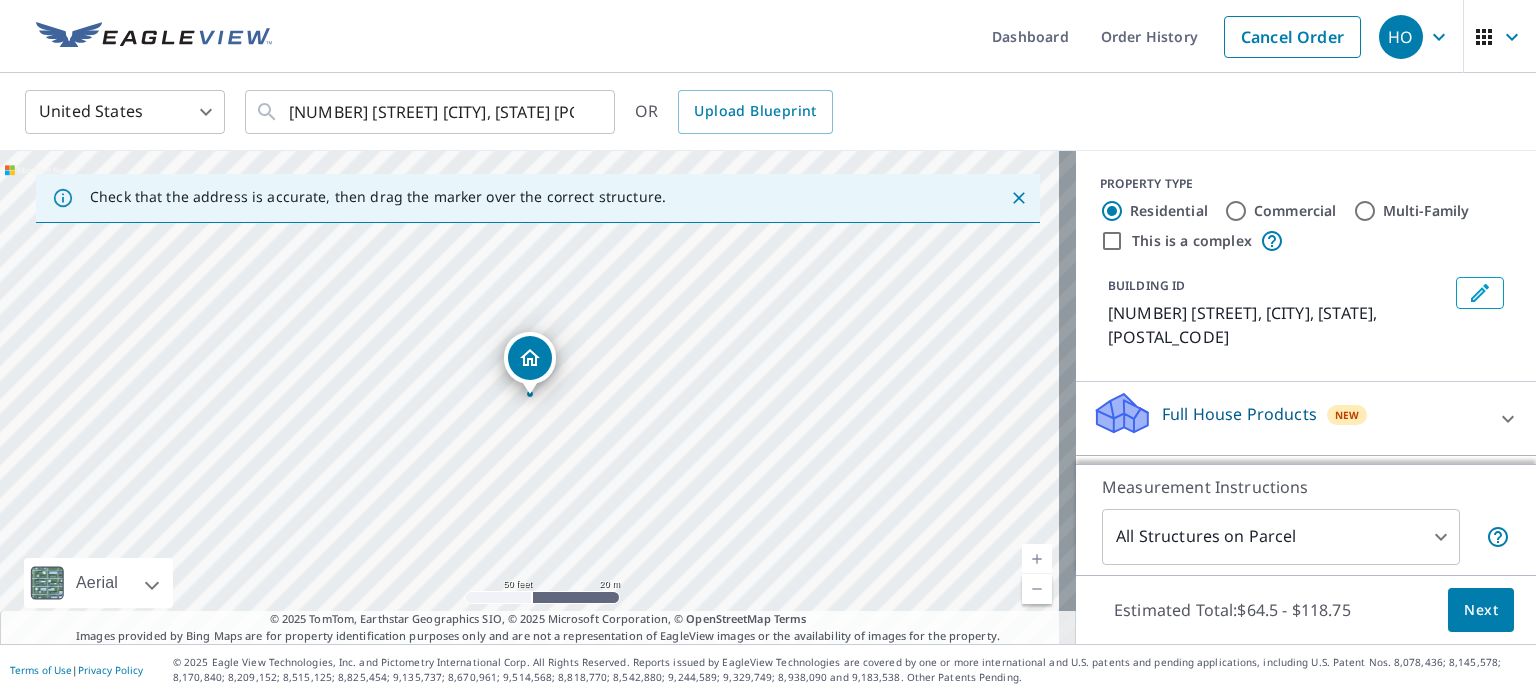 scroll, scrollTop: 209, scrollLeft: 0, axis: vertical 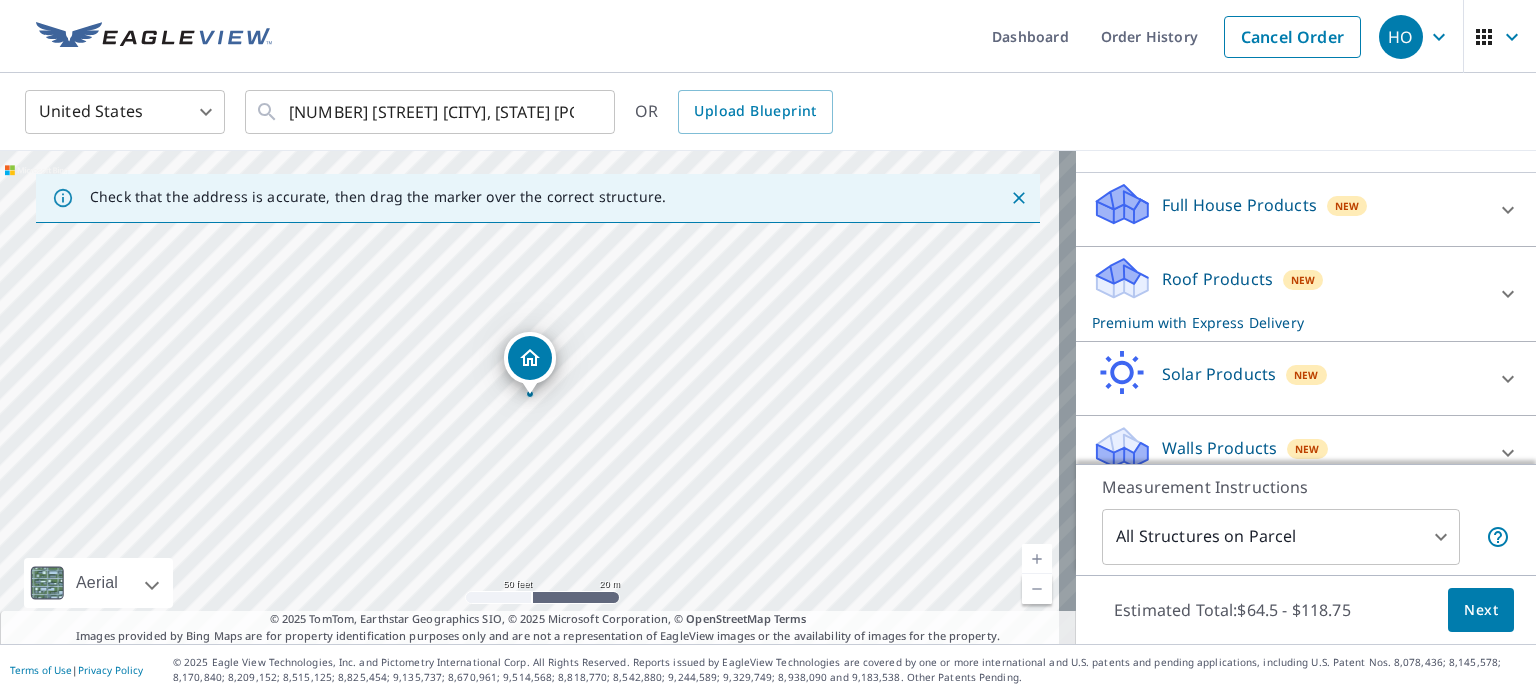 click 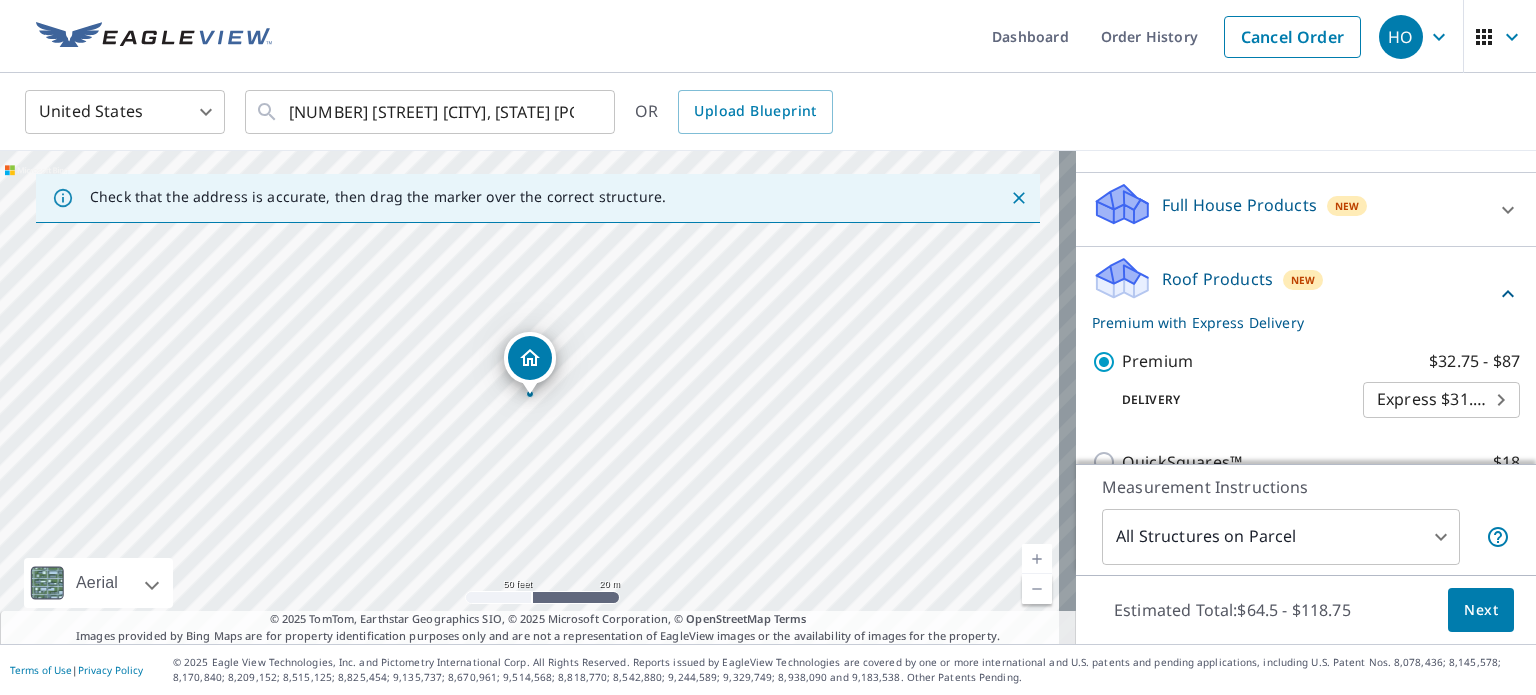 click on "Next" at bounding box center (1481, 610) 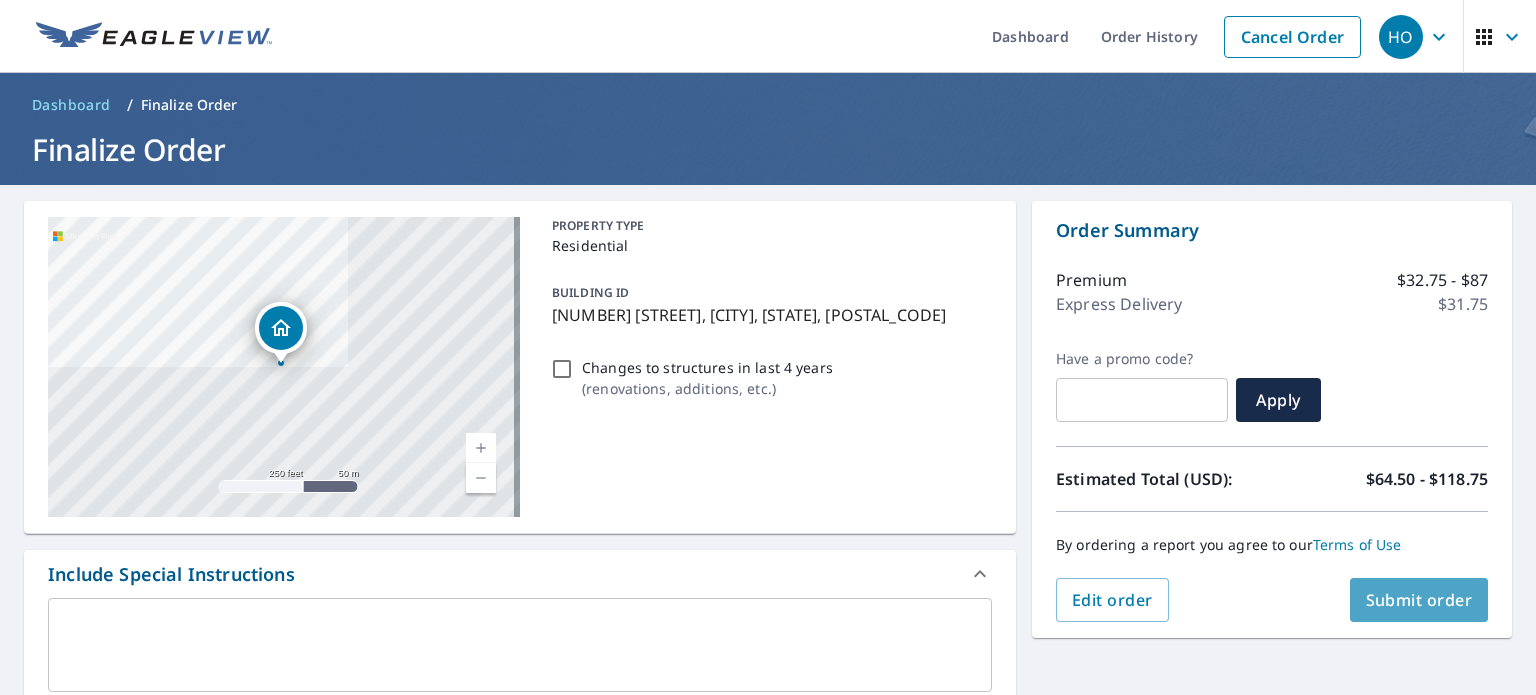 click on "Submit order" at bounding box center (1419, 600) 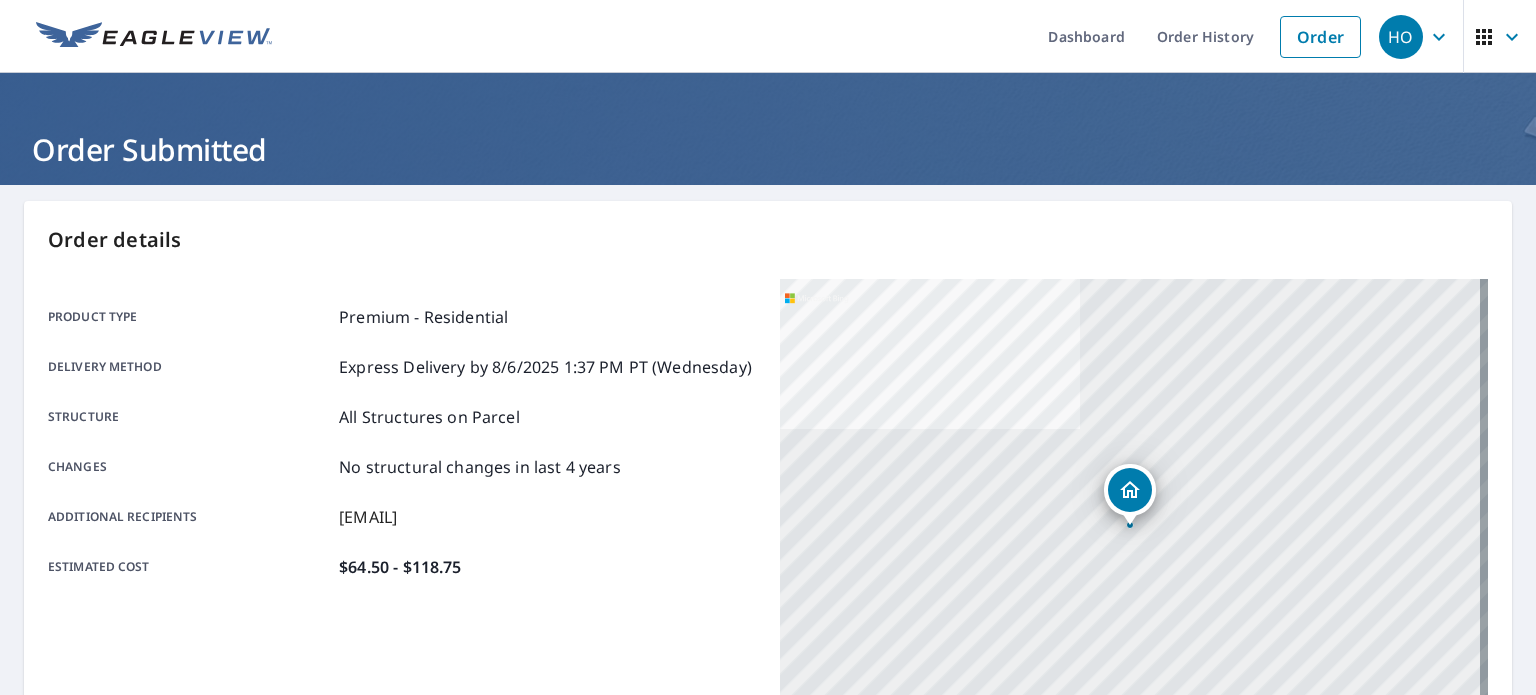 click on "[NUMBER] [STREET] [CITY], [STATE] [POSTAL_CODE]" at bounding box center [1134, 529] 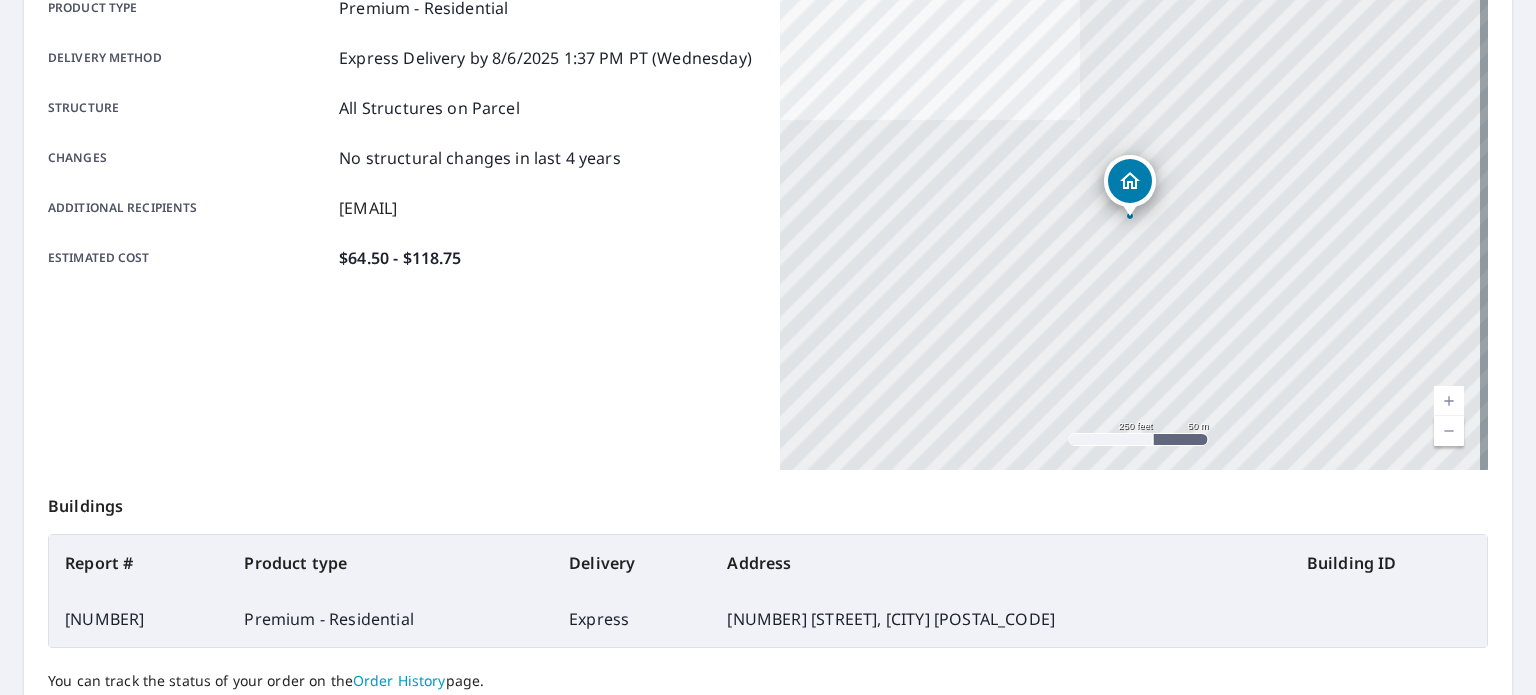 scroll, scrollTop: 480, scrollLeft: 0, axis: vertical 